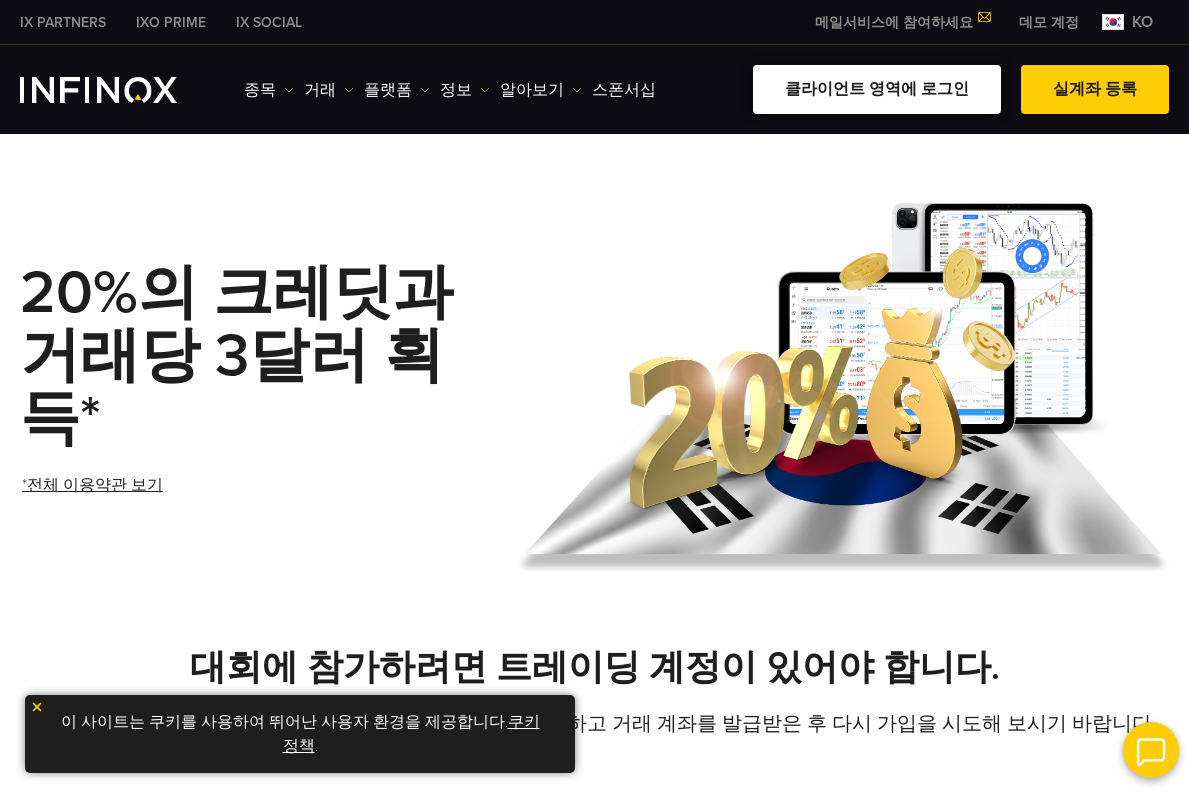 scroll, scrollTop: 0, scrollLeft: 0, axis: both 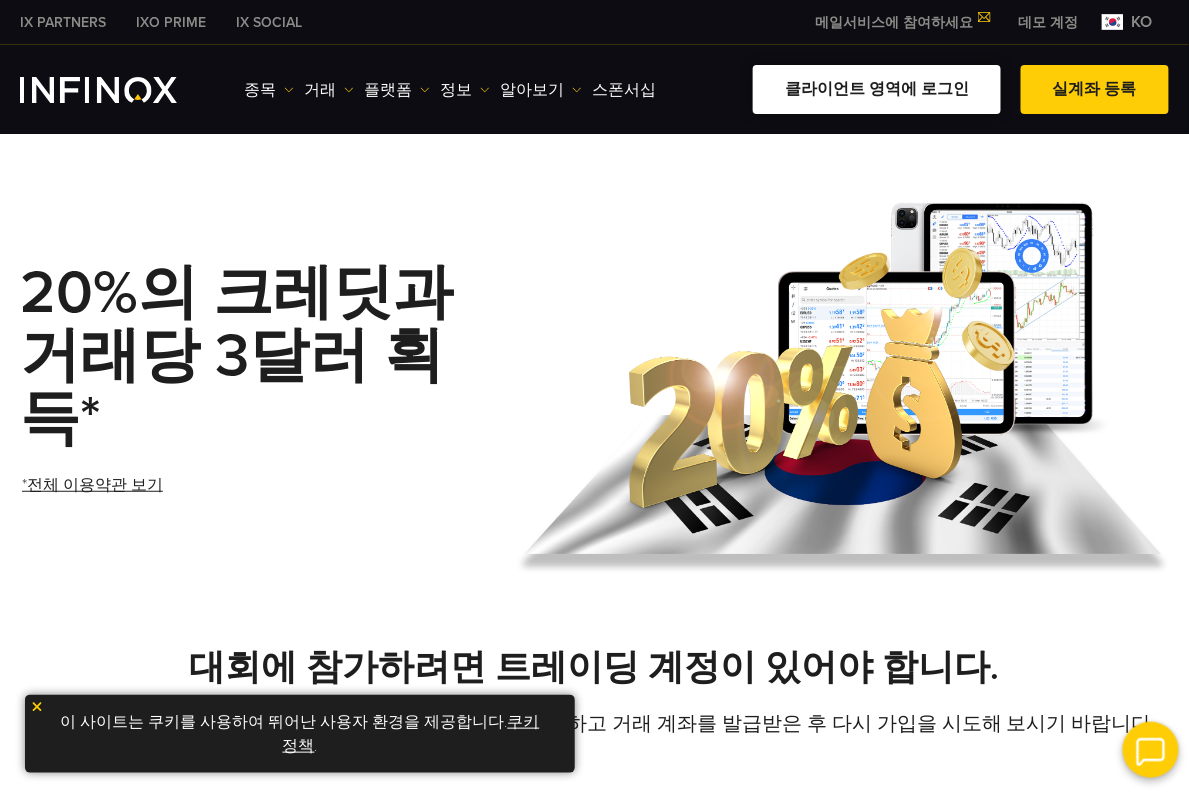click on "클라이언트 영역에 로그인" at bounding box center (877, 89) 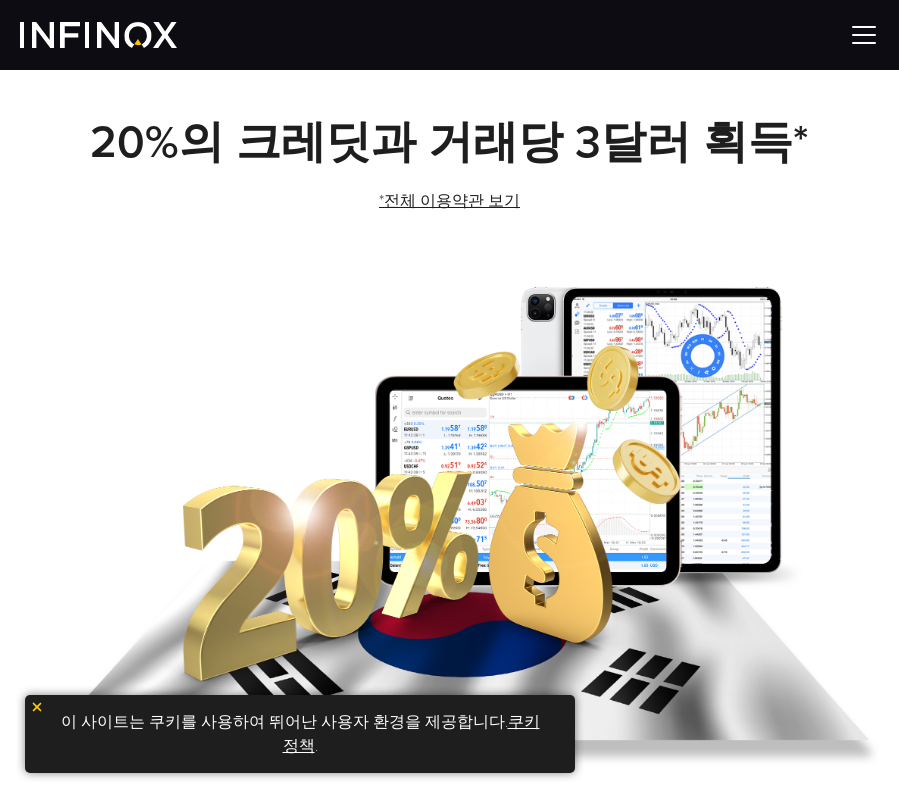 scroll, scrollTop: 0, scrollLeft: 0, axis: both 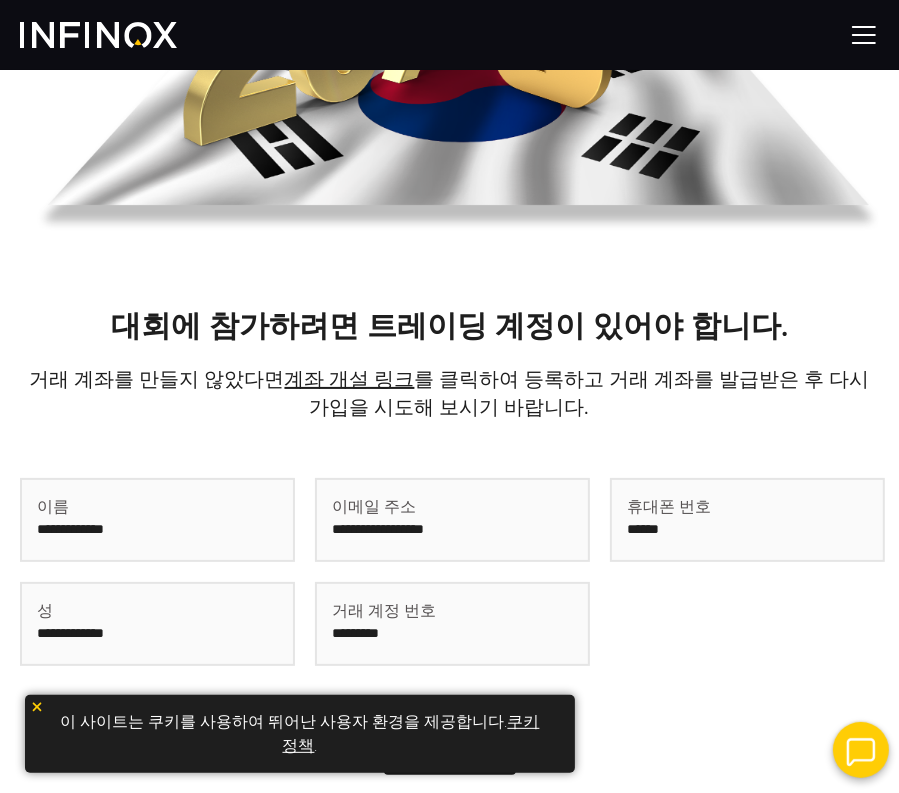 click at bounding box center (157, 520) 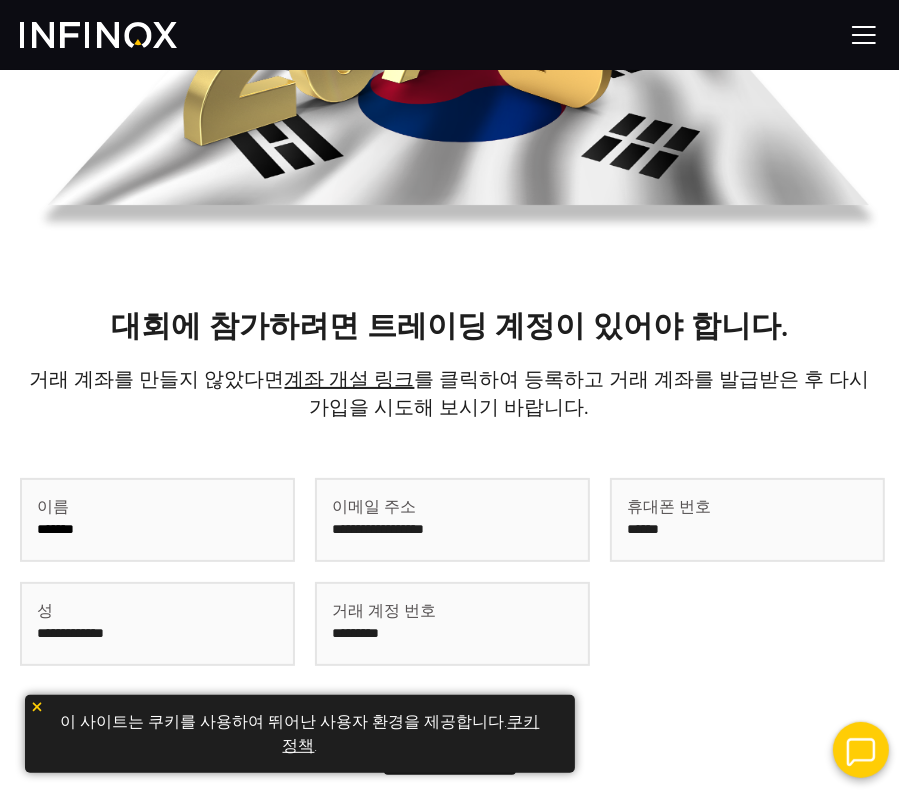 type on "*******" 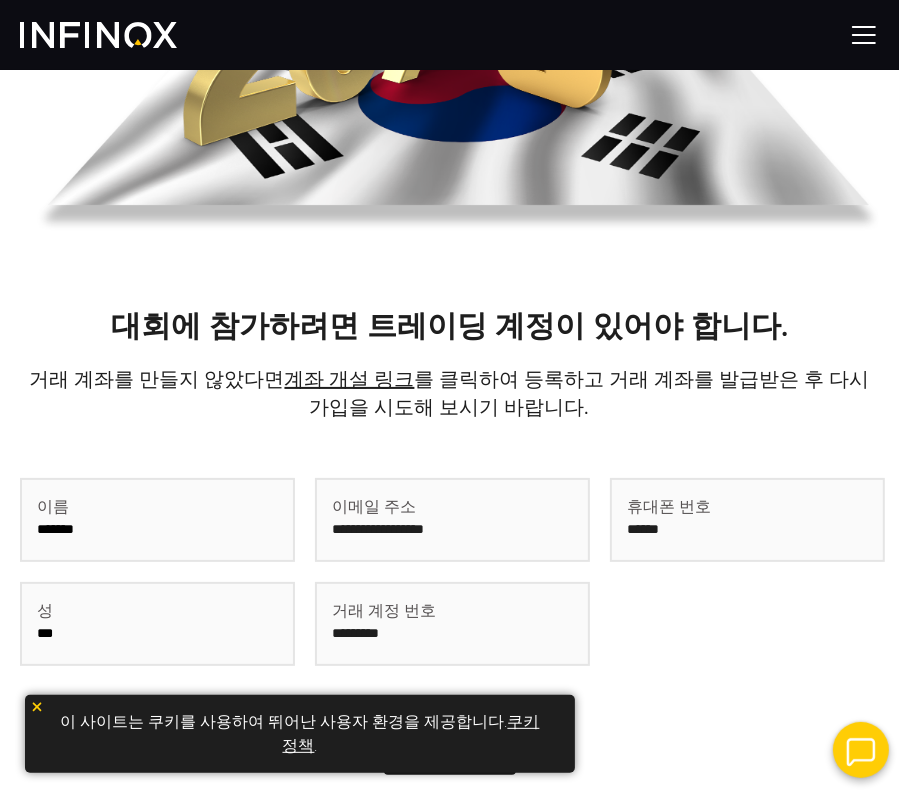 type on "***" 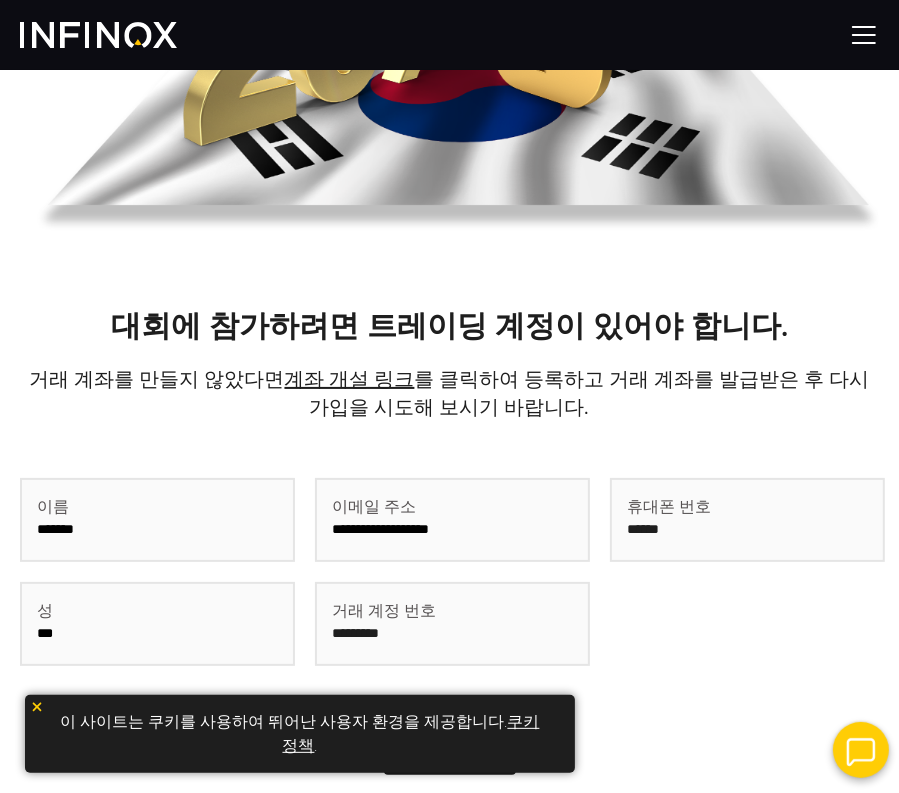 type on "**********" 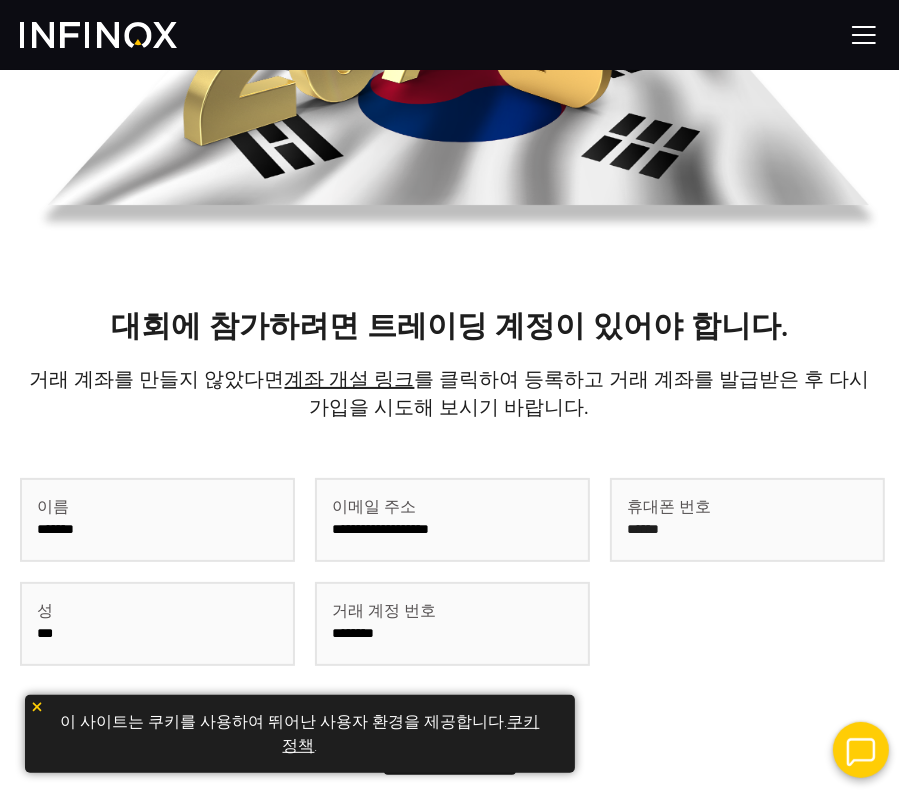type on "********" 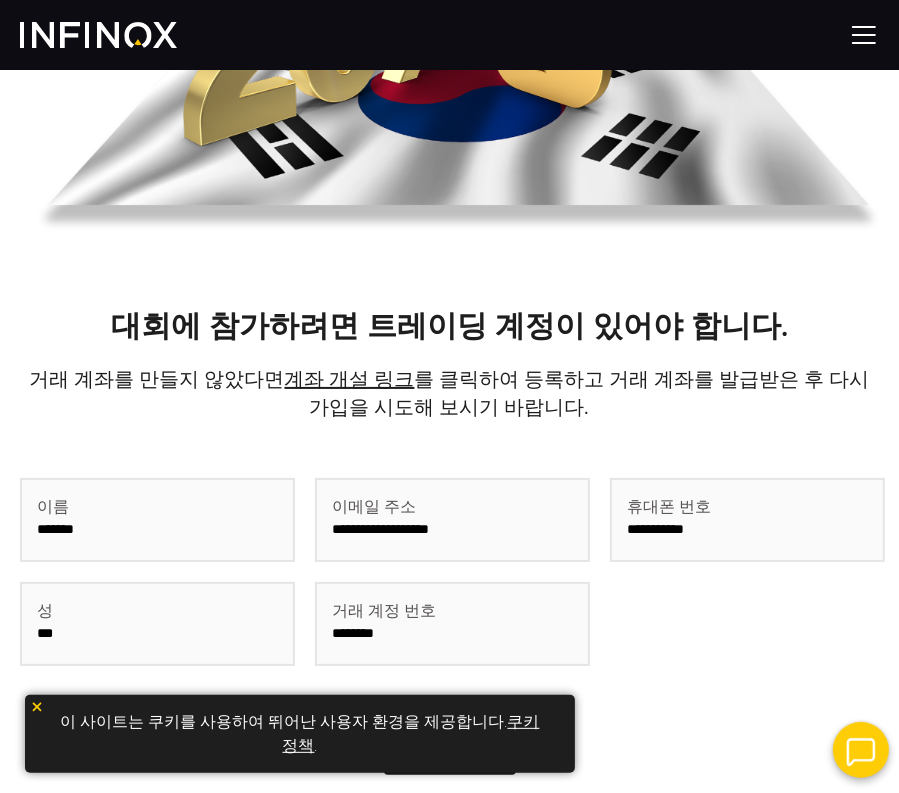 type on "**********" 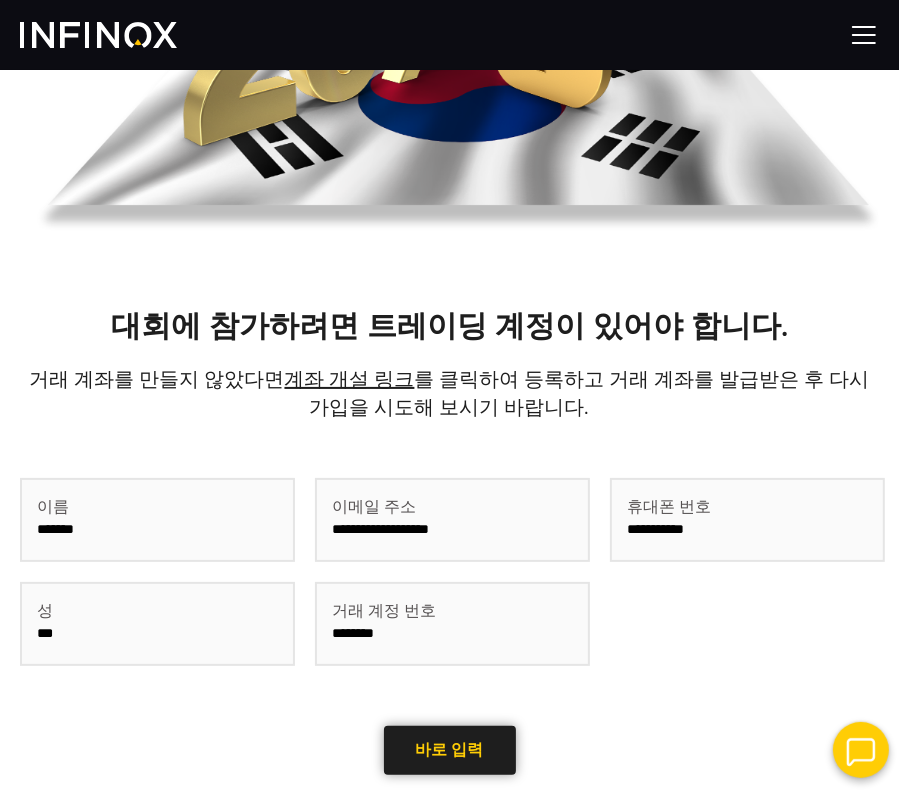 click on "바로 입력" at bounding box center (450, 750) 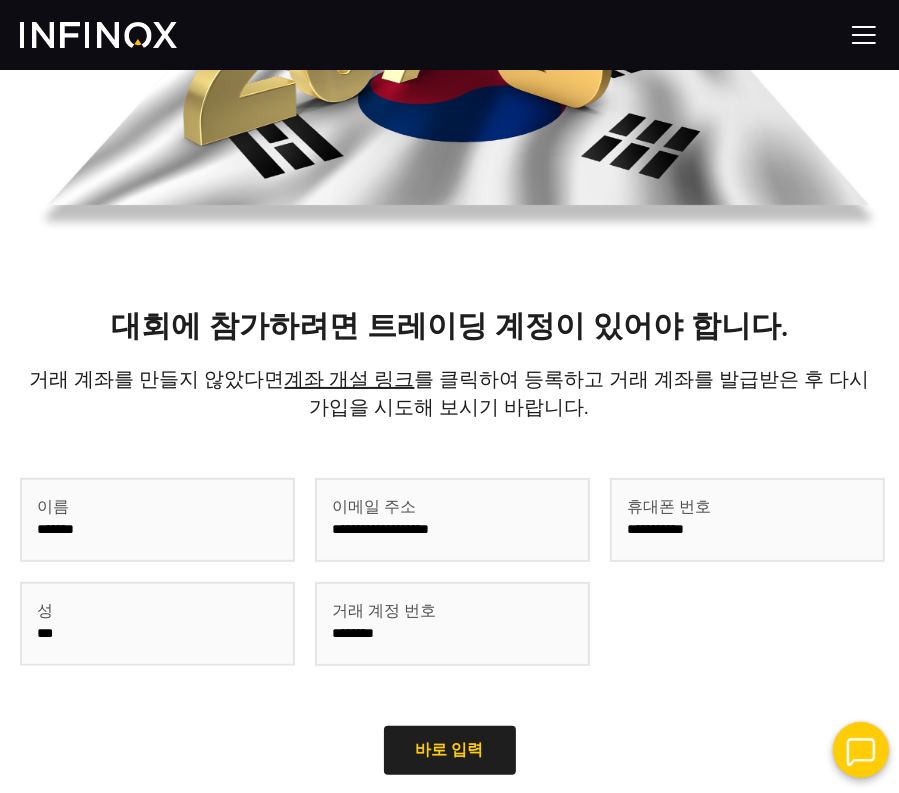 scroll, scrollTop: 0, scrollLeft: 0, axis: both 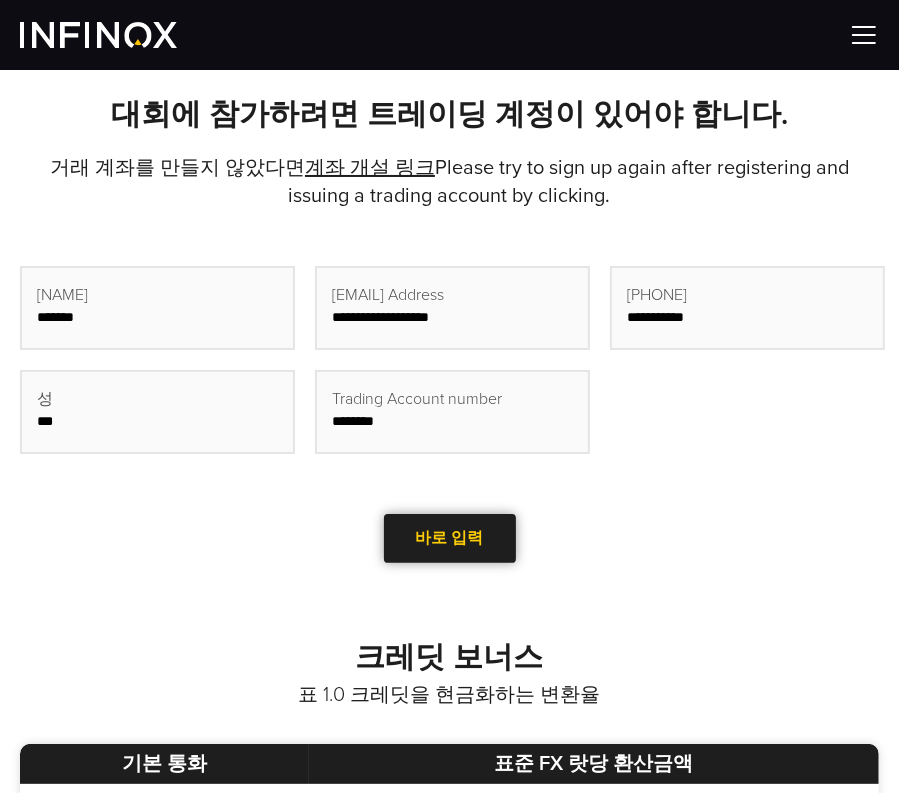 click on "바로 입력" at bounding box center [450, 538] 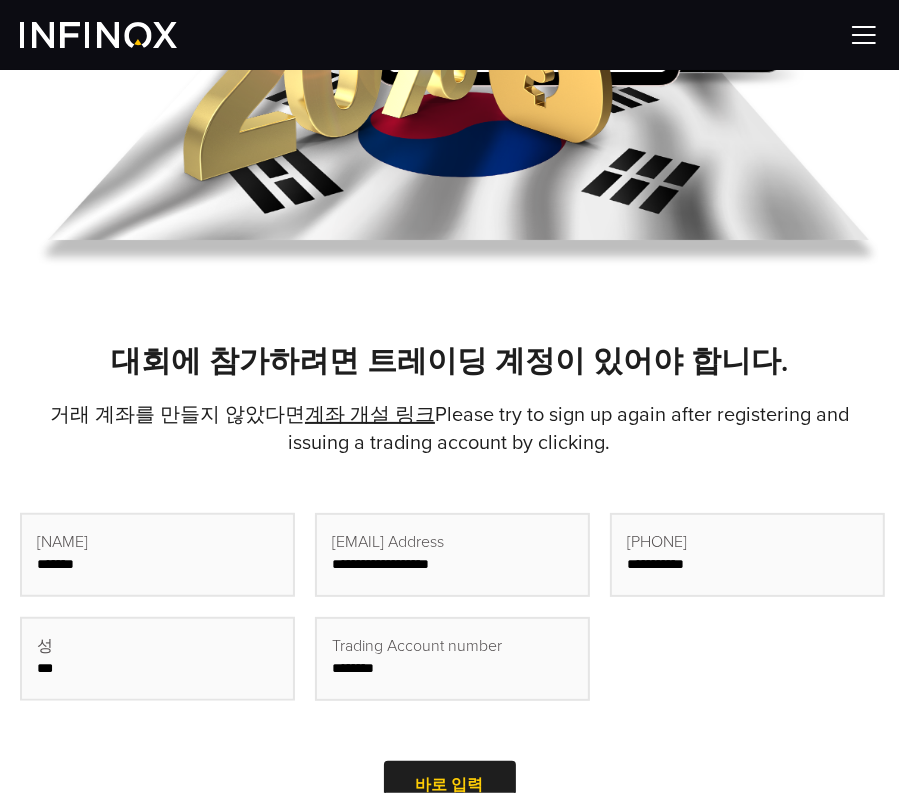 scroll, scrollTop: 558, scrollLeft: 0, axis: vertical 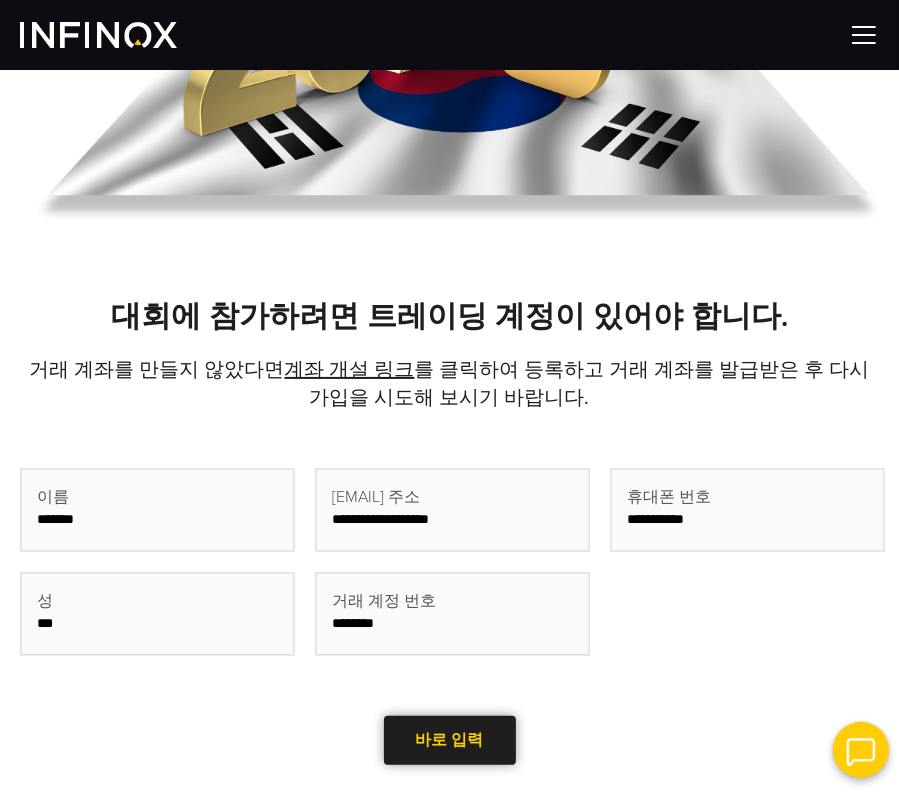 click on "바로 입력" at bounding box center [450, 740] 